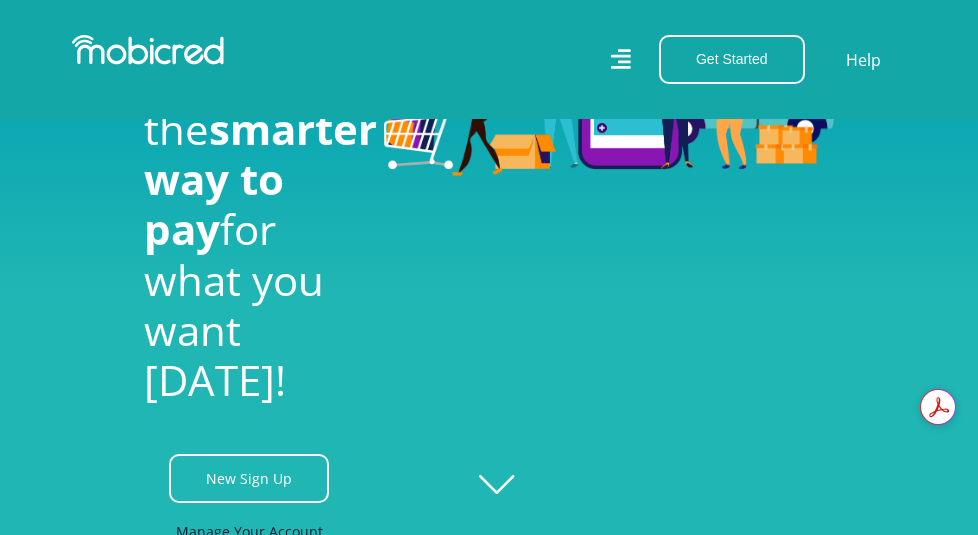 scroll, scrollTop: 100, scrollLeft: 0, axis: vertical 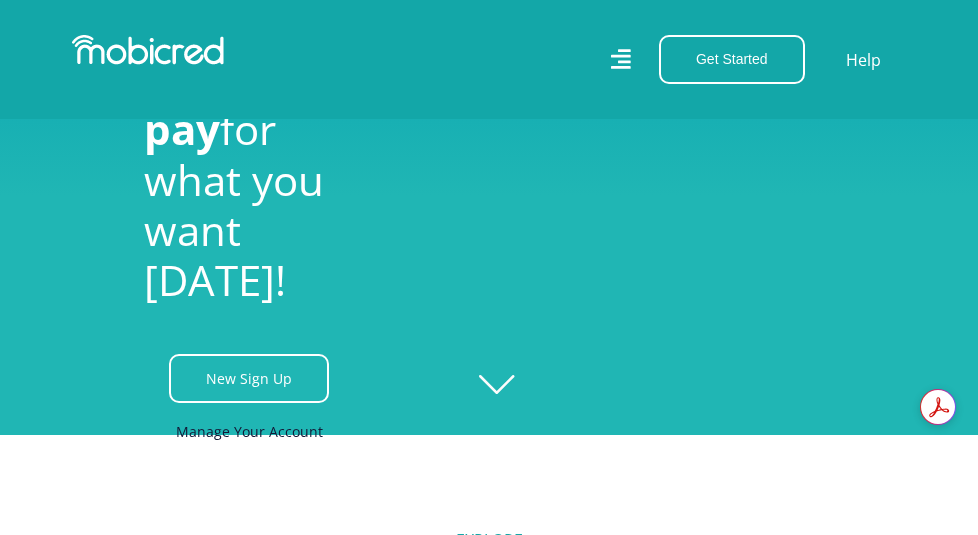 click on "Manage Your Account" at bounding box center [249, 431] 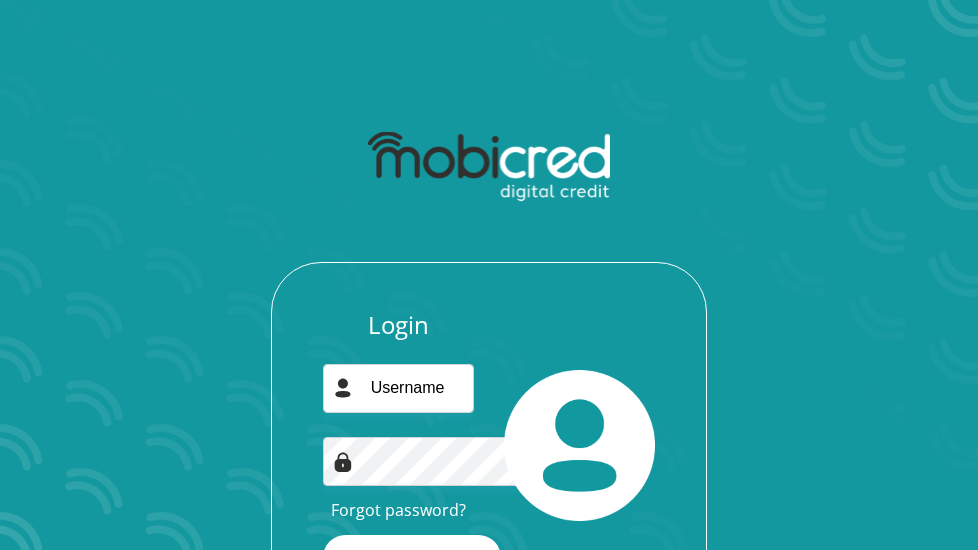 scroll, scrollTop: 0, scrollLeft: 0, axis: both 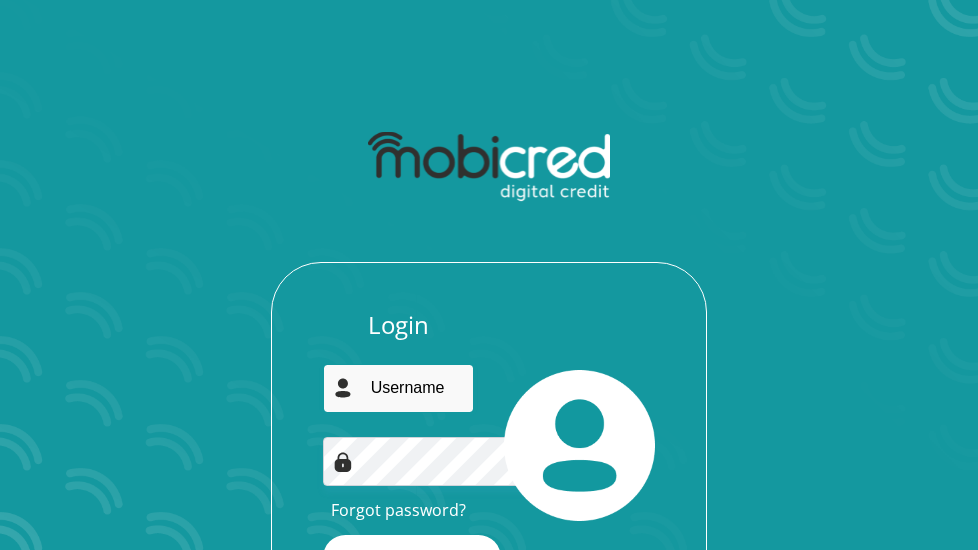click at bounding box center (398, 388) 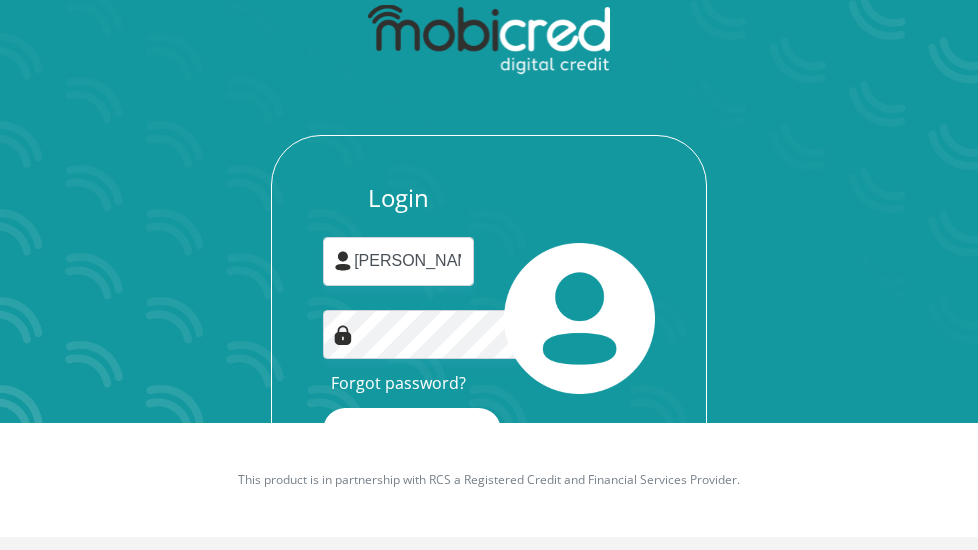 scroll, scrollTop: 131, scrollLeft: 0, axis: vertical 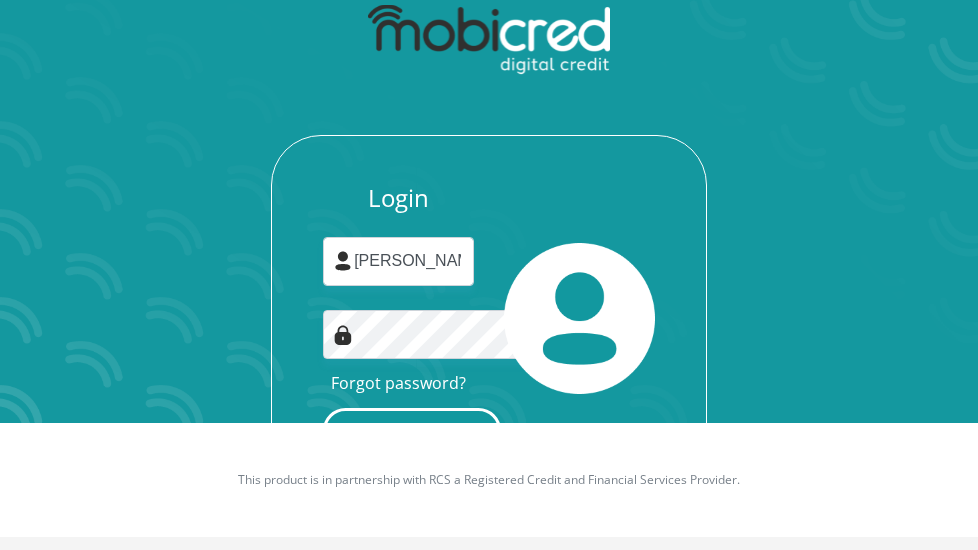 click on "Login" at bounding box center (412, 430) 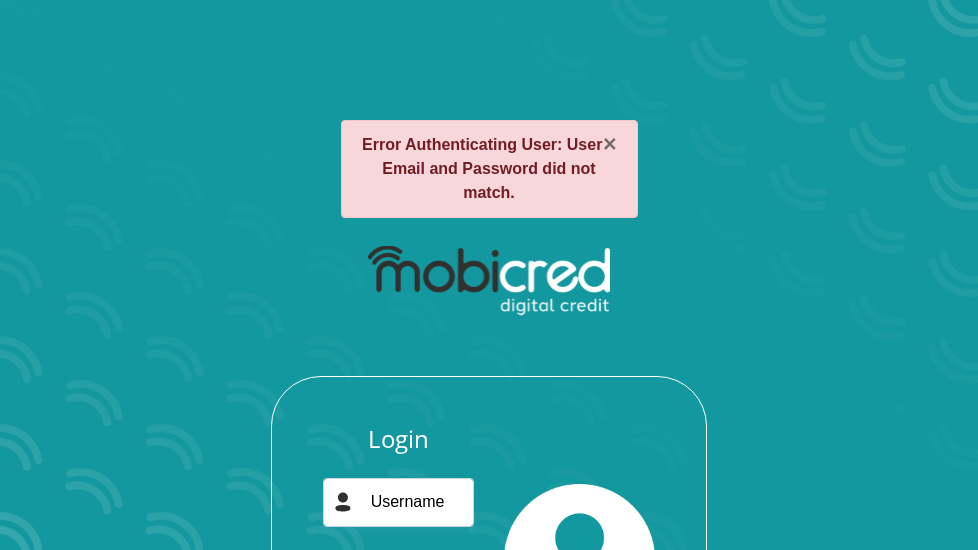 scroll, scrollTop: 100, scrollLeft: 0, axis: vertical 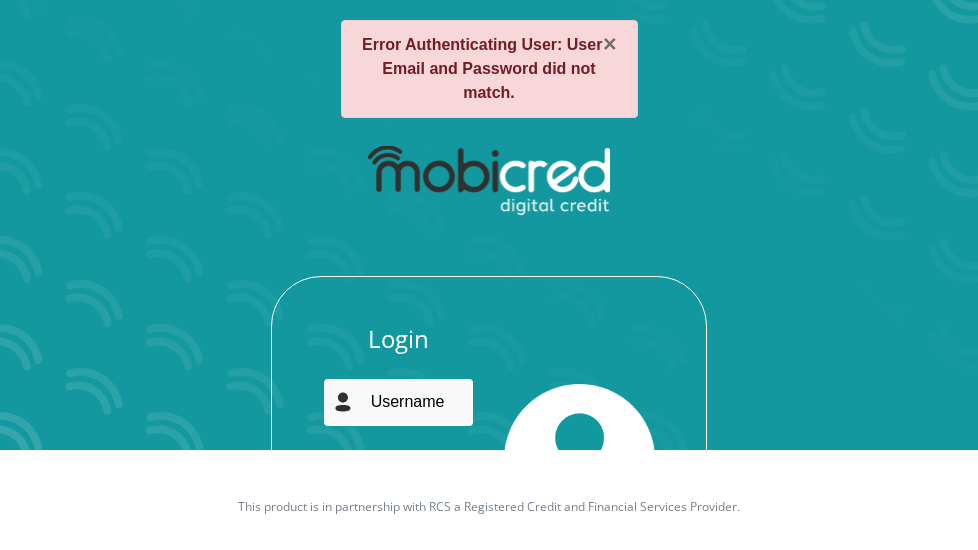 click at bounding box center (398, 402) 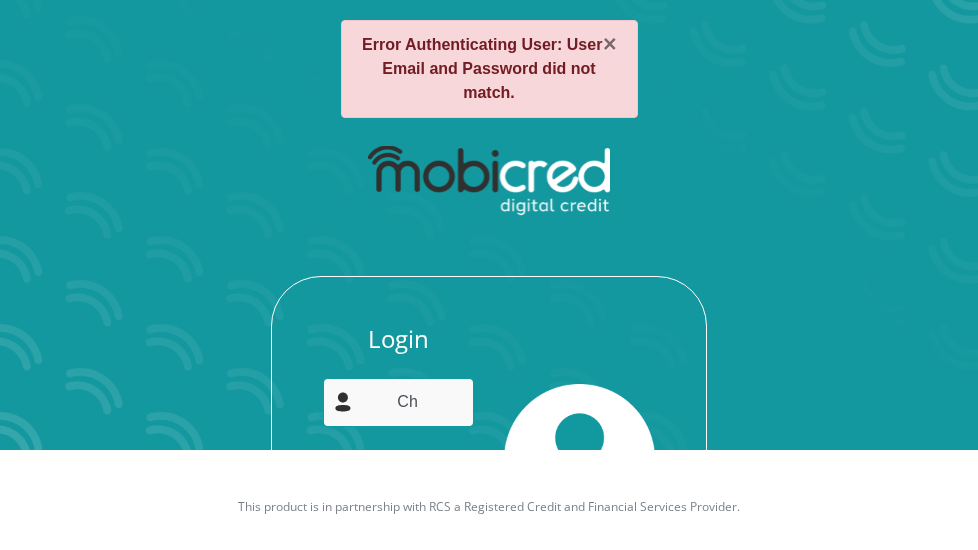 type on "C" 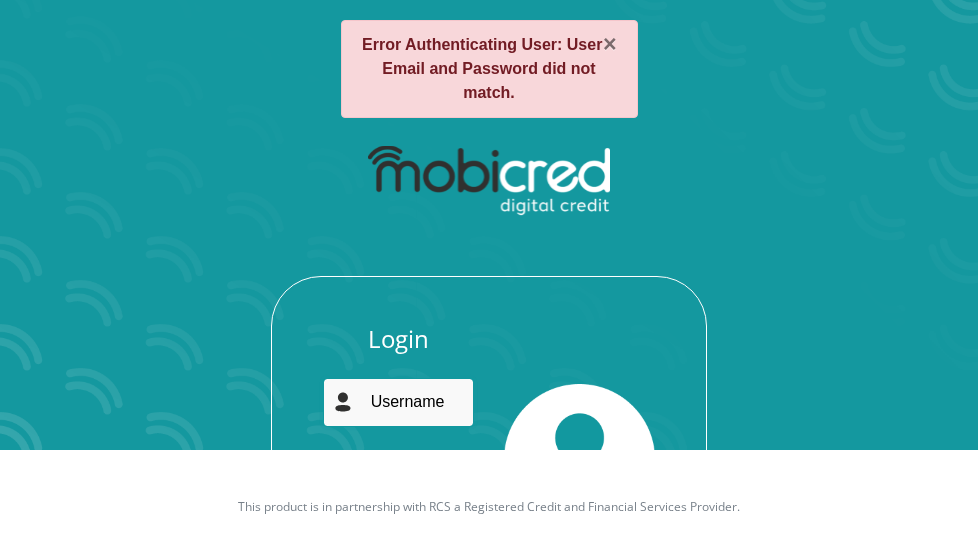 type on "C" 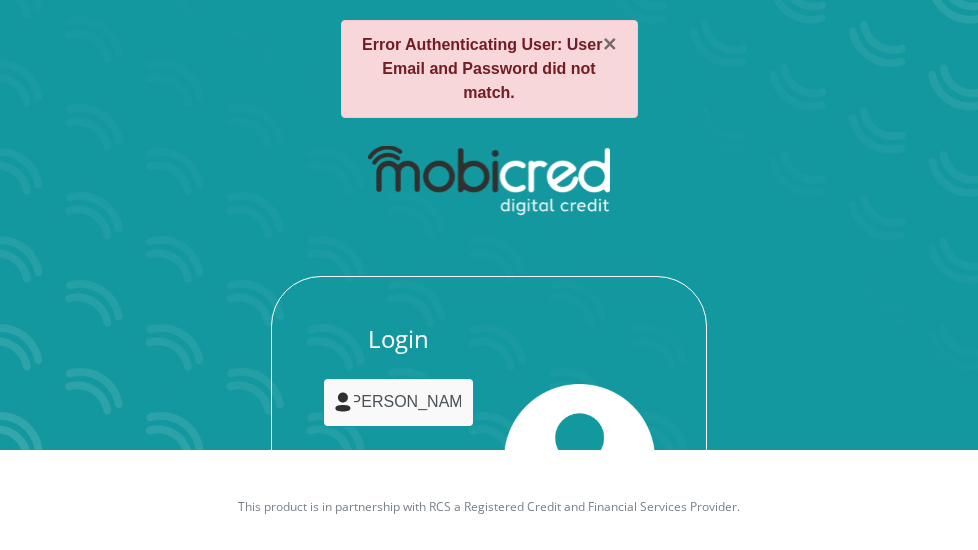 scroll, scrollTop: 0, scrollLeft: 22, axis: horizontal 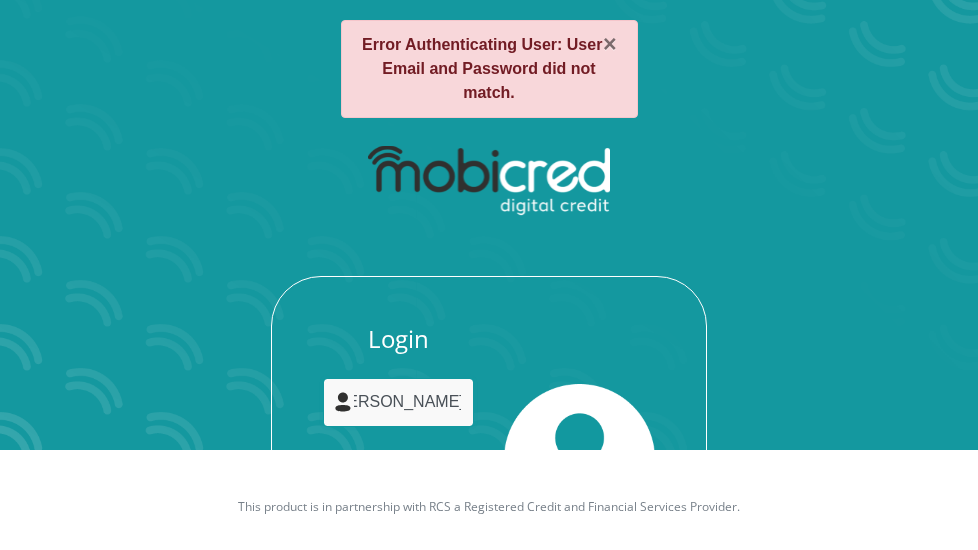 type on "charlene.kuhn8@gmail.com" 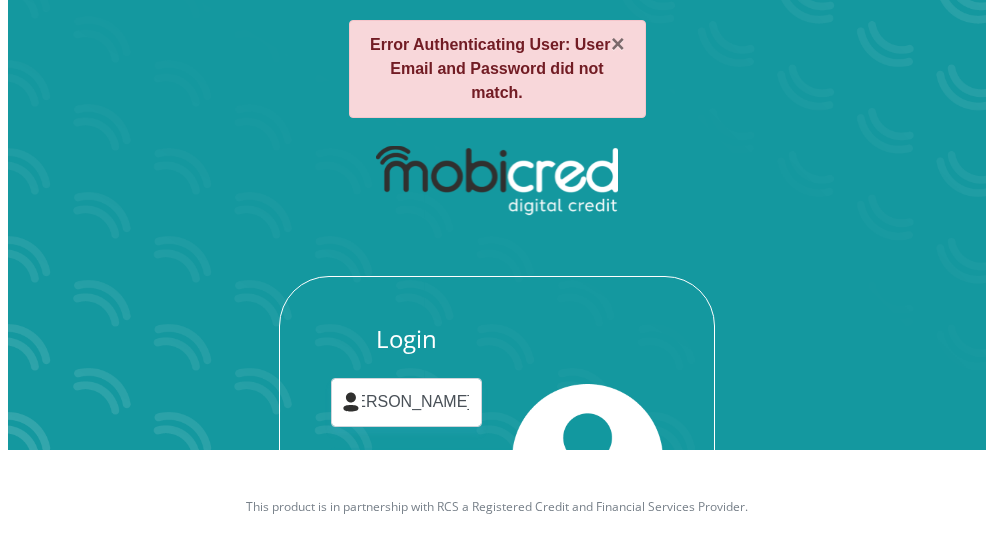 scroll, scrollTop: 0, scrollLeft: 0, axis: both 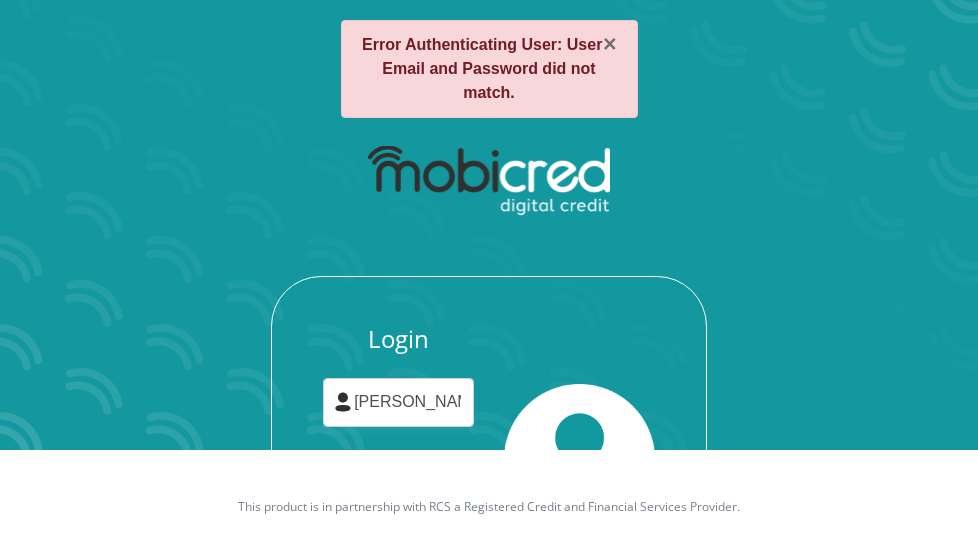 click on "Login" at bounding box center [412, 571] 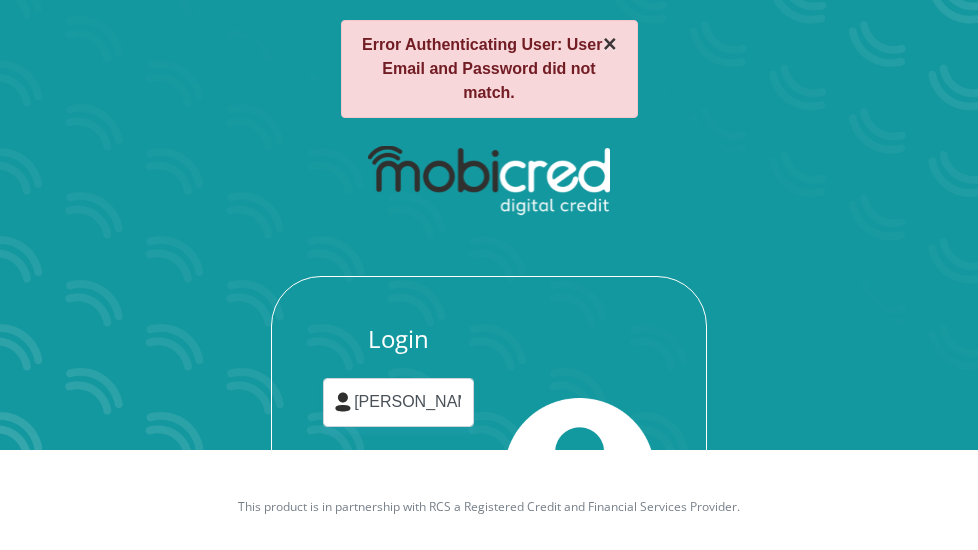 click on "×" at bounding box center [610, 44] 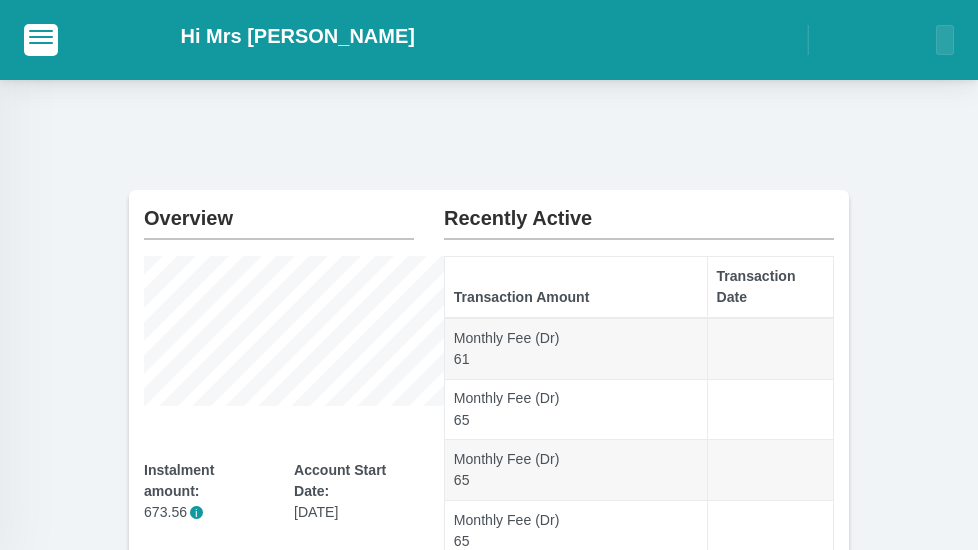 scroll, scrollTop: 0, scrollLeft: 0, axis: both 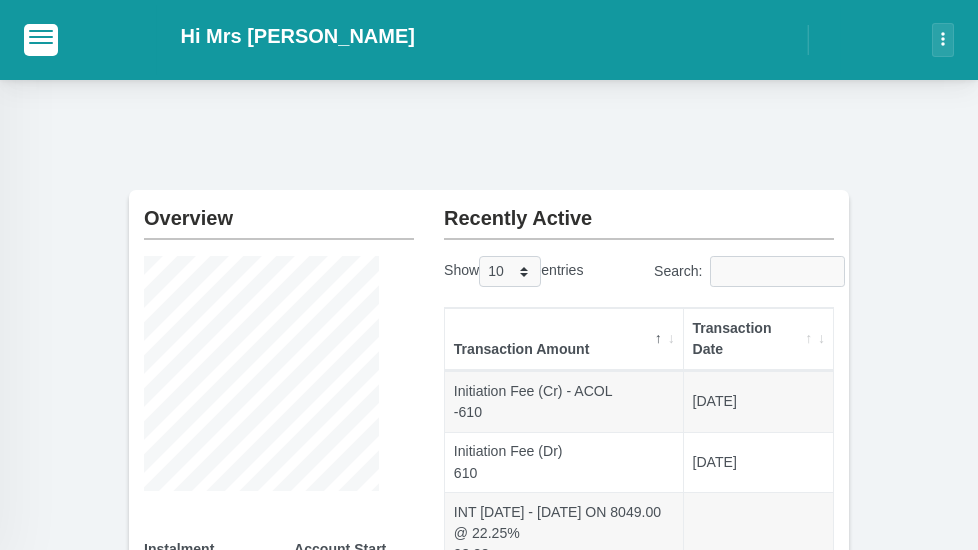 click on "Manage Account" at bounding box center (-140, 184) 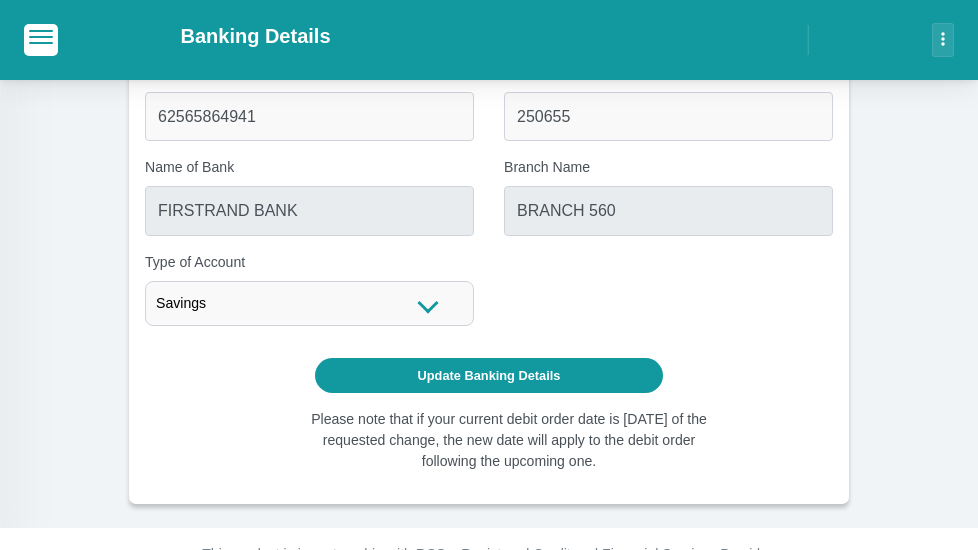 scroll, scrollTop: 100, scrollLeft: 0, axis: vertical 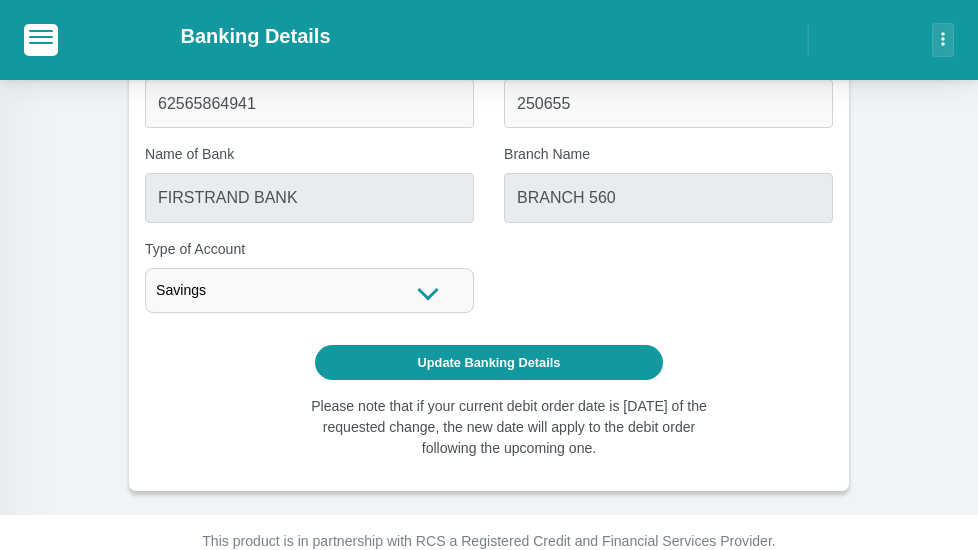 click on "Manage Account" at bounding box center [-140, 184] 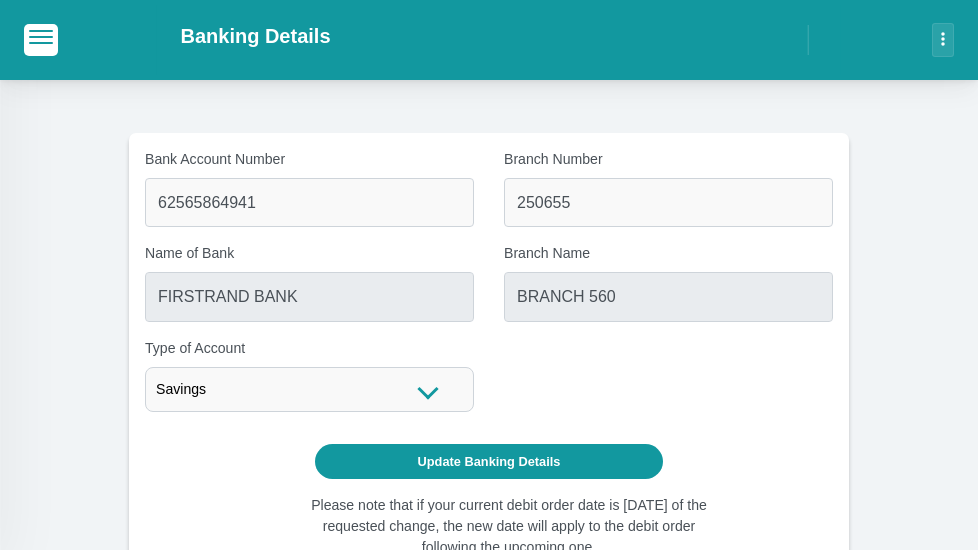 scroll, scrollTop: 0, scrollLeft: 0, axis: both 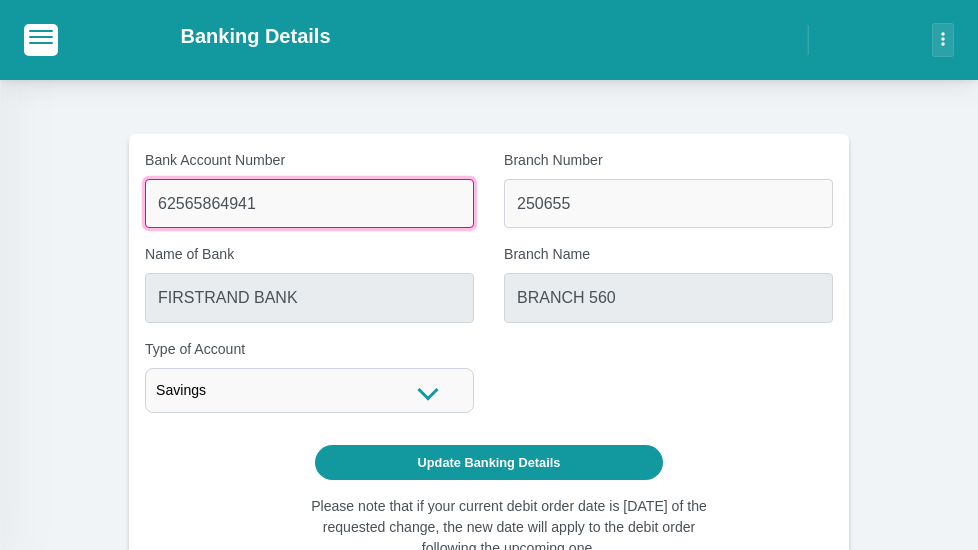 click on "62565864941" at bounding box center (309, 203) 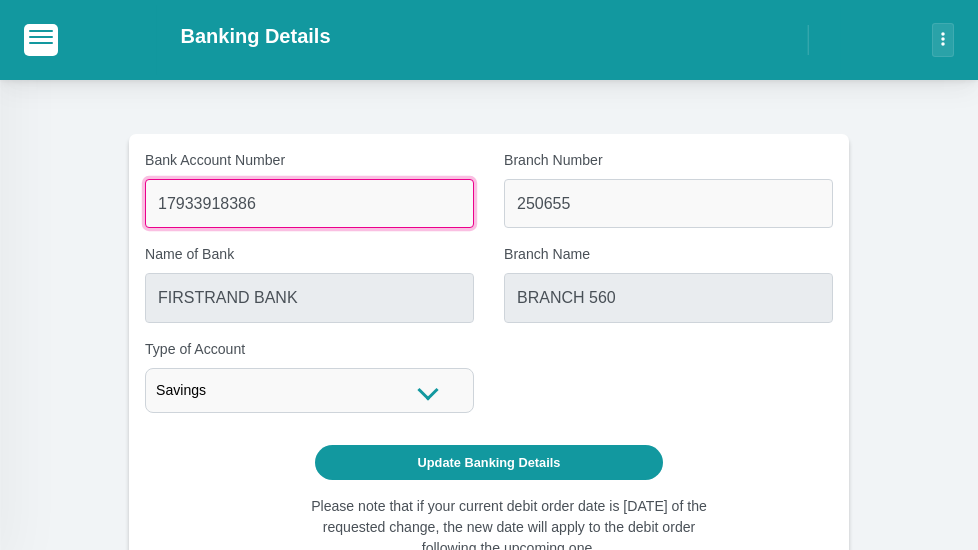 type on "17933918386" 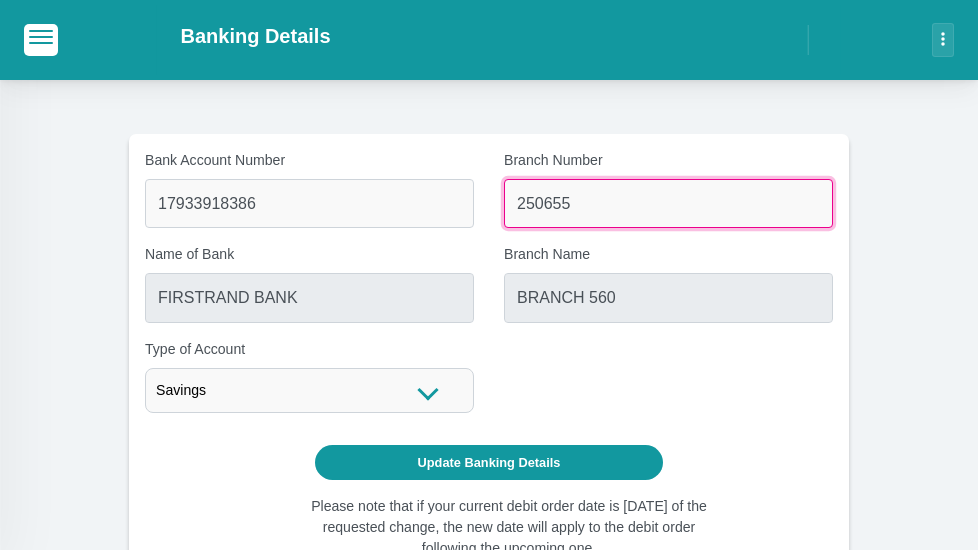 click on "250655" at bounding box center [668, 203] 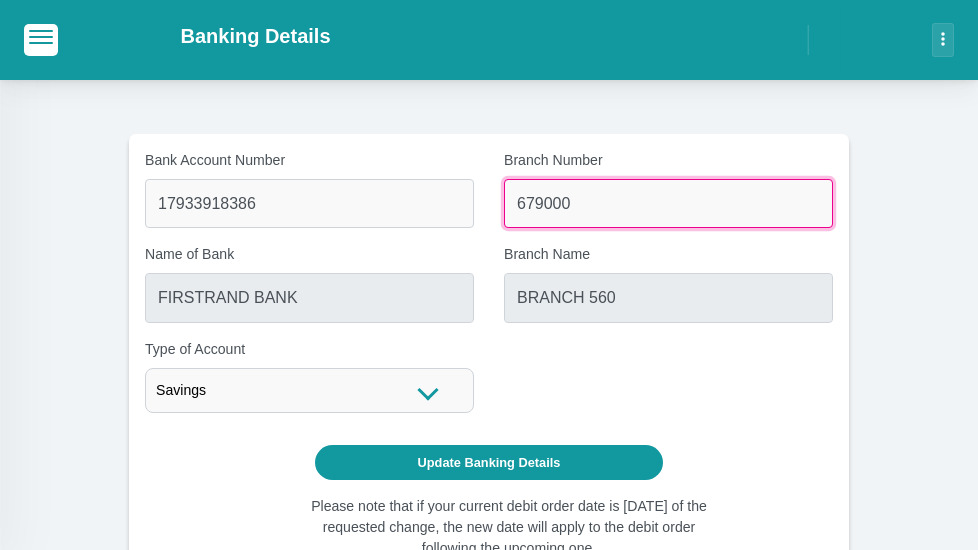type on "679000" 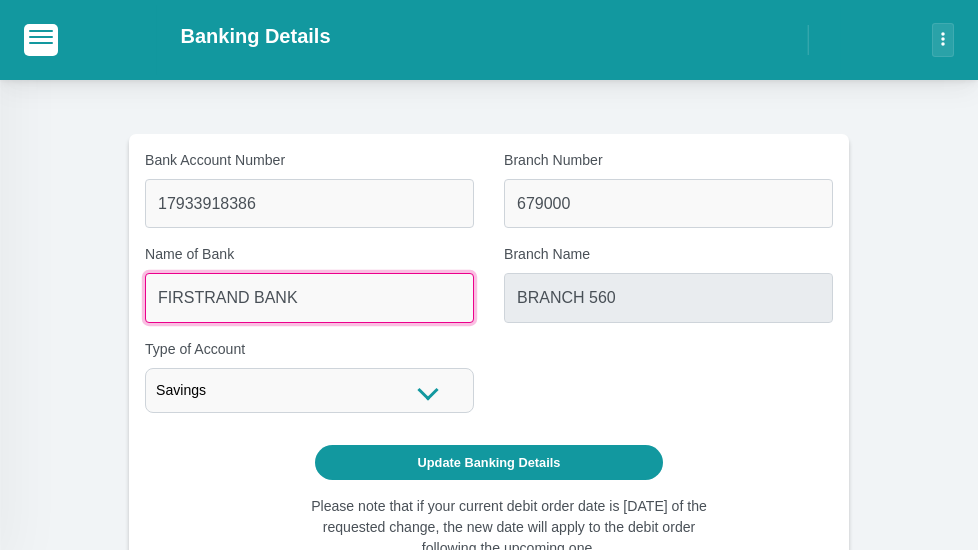 click on "FIRSTRAND BANK" at bounding box center (309, 297) 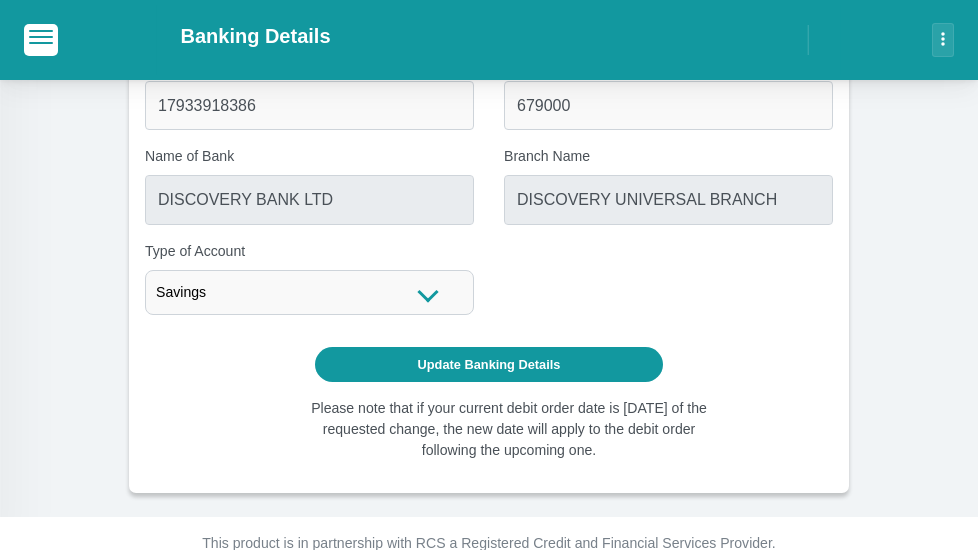 scroll, scrollTop: 100, scrollLeft: 0, axis: vertical 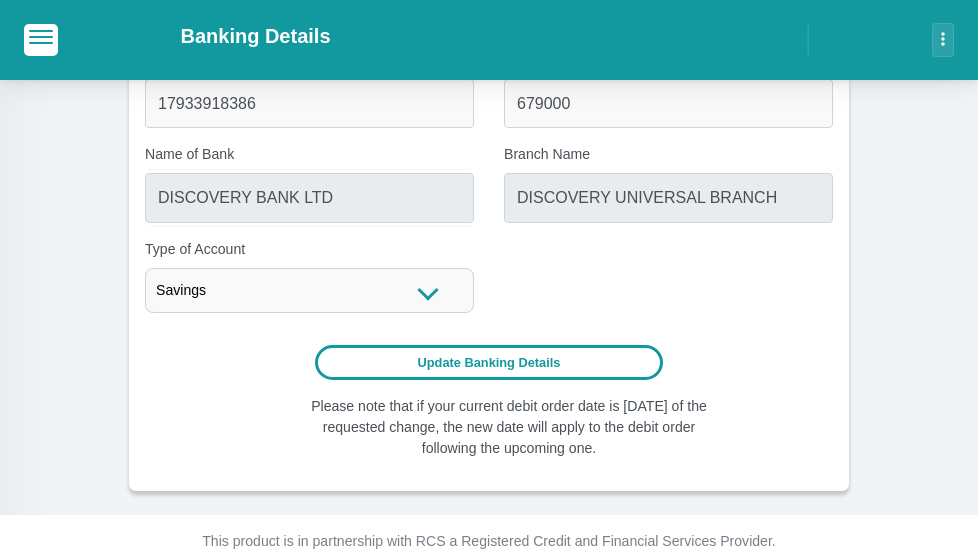 click on "Update Banking Details" at bounding box center [489, 362] 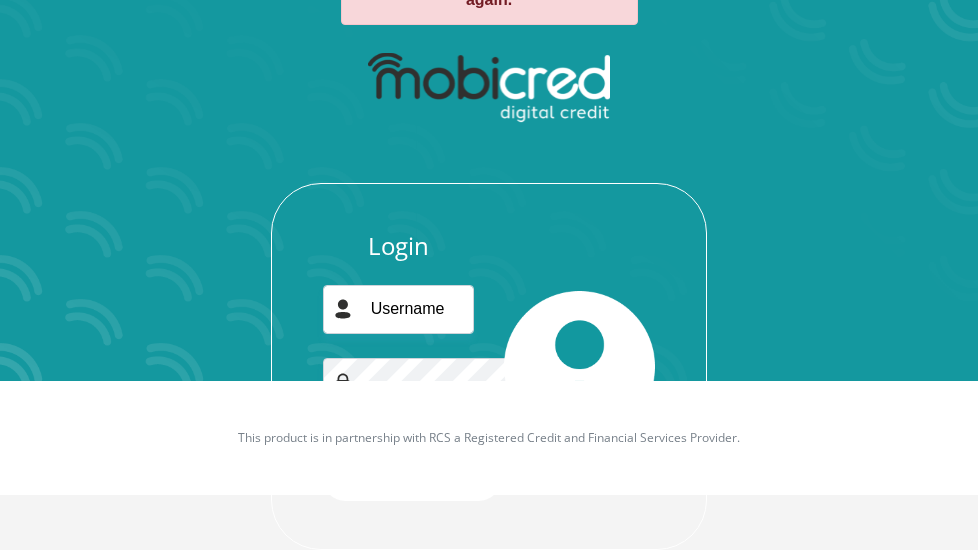 scroll, scrollTop: 197, scrollLeft: 0, axis: vertical 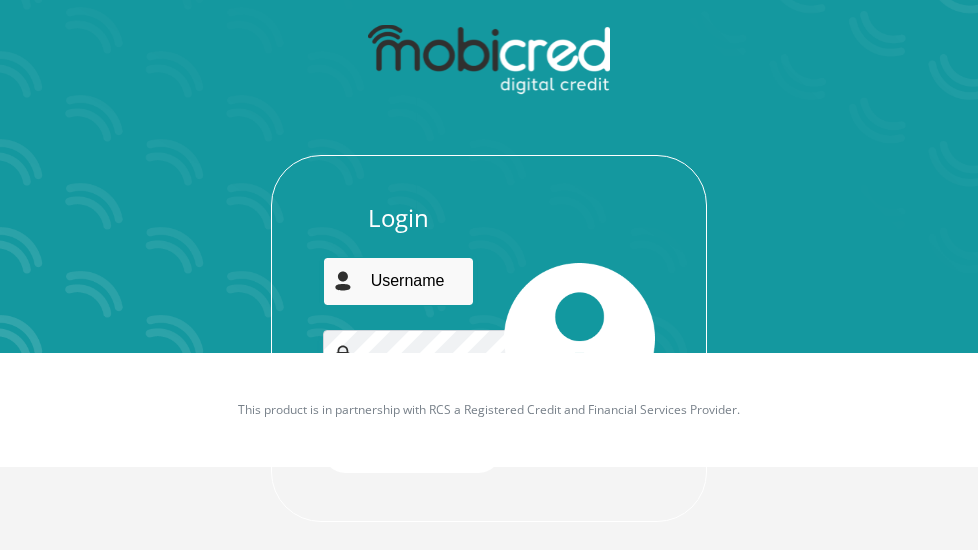type on "[PERSON_NAME][EMAIL_ADDRESS][DOMAIN_NAME]" 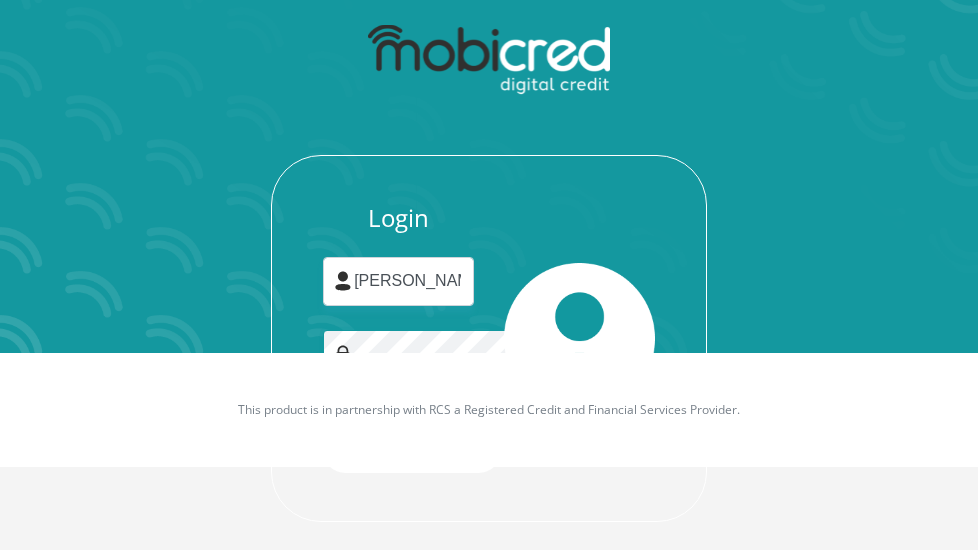 click on "Login" at bounding box center (412, 450) 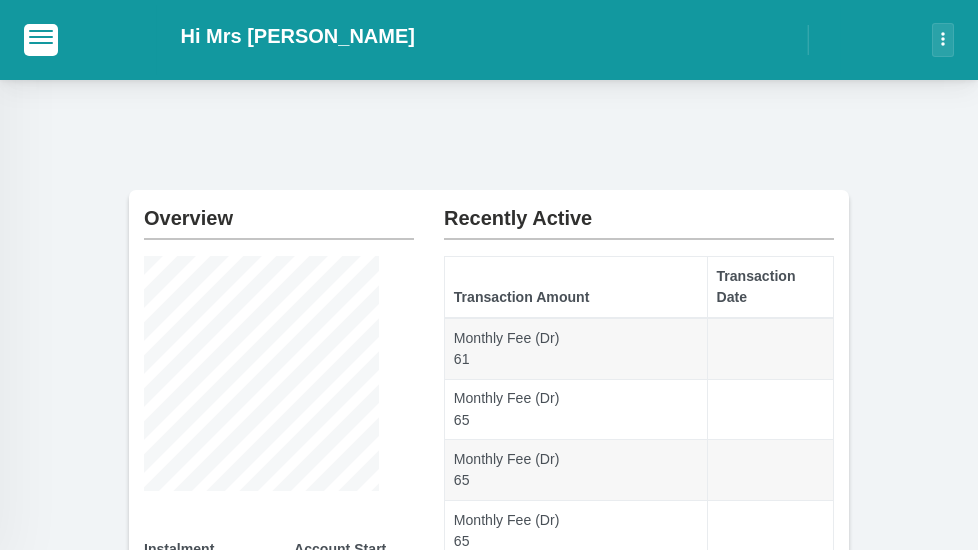 scroll, scrollTop: 0, scrollLeft: 0, axis: both 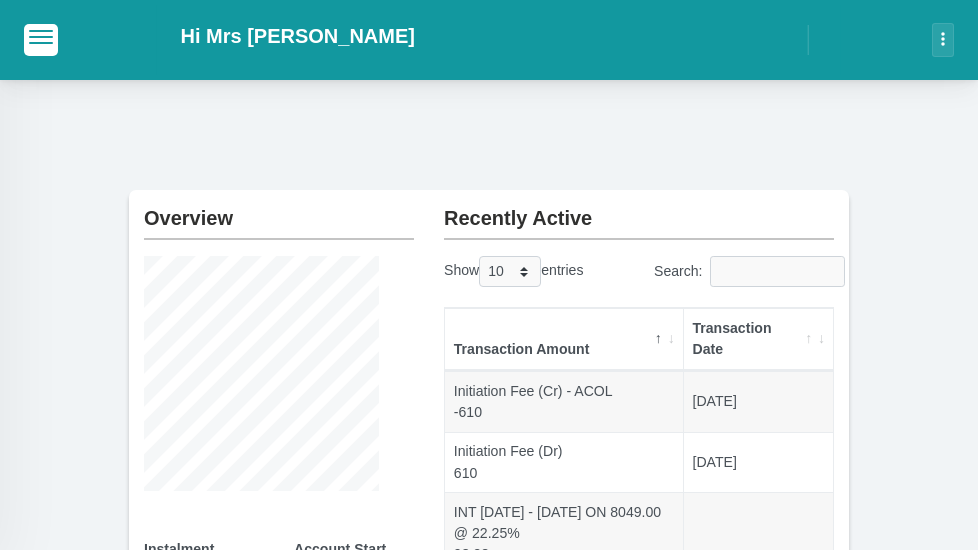 click at bounding box center (-41, 184) 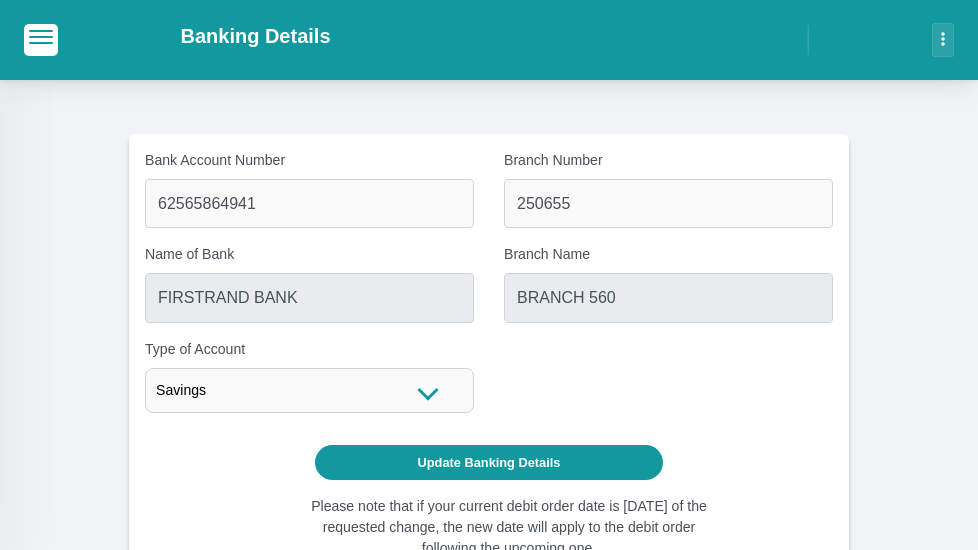 scroll, scrollTop: 0, scrollLeft: 0, axis: both 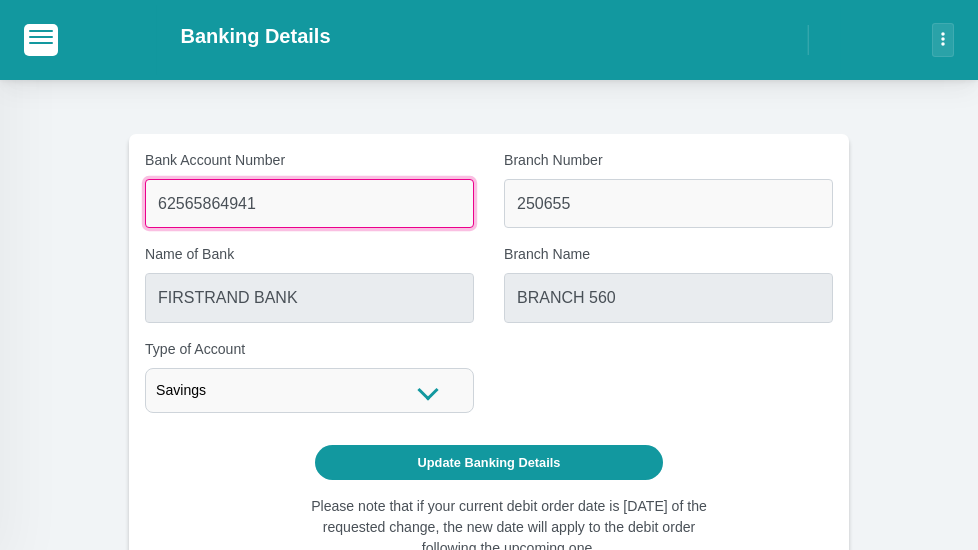 click on "62565864941" at bounding box center (309, 203) 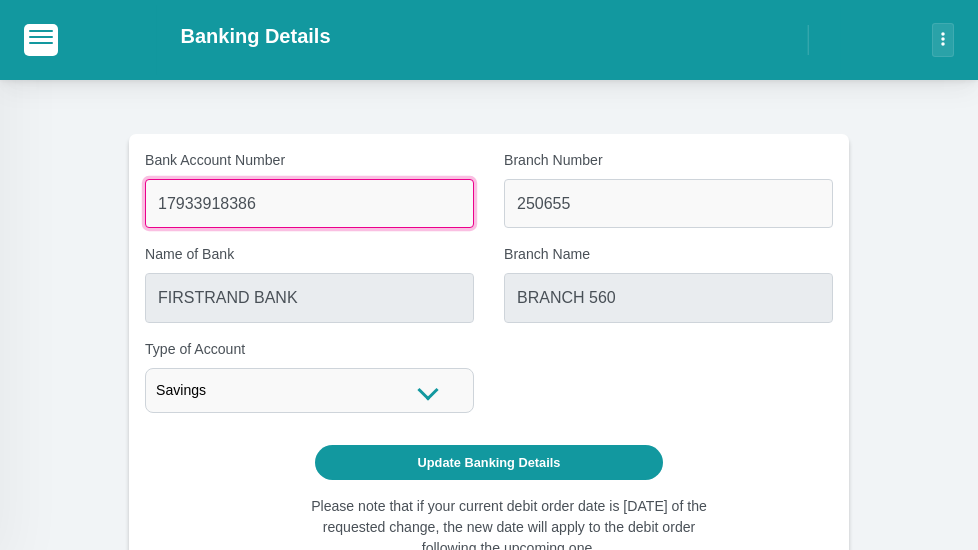 type on "17933918386" 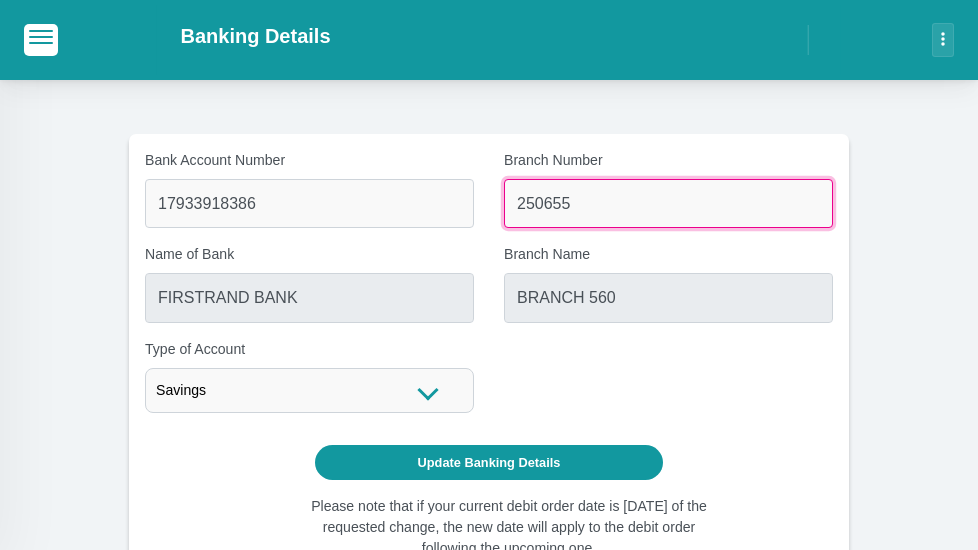 click on "250655" at bounding box center (668, 203) 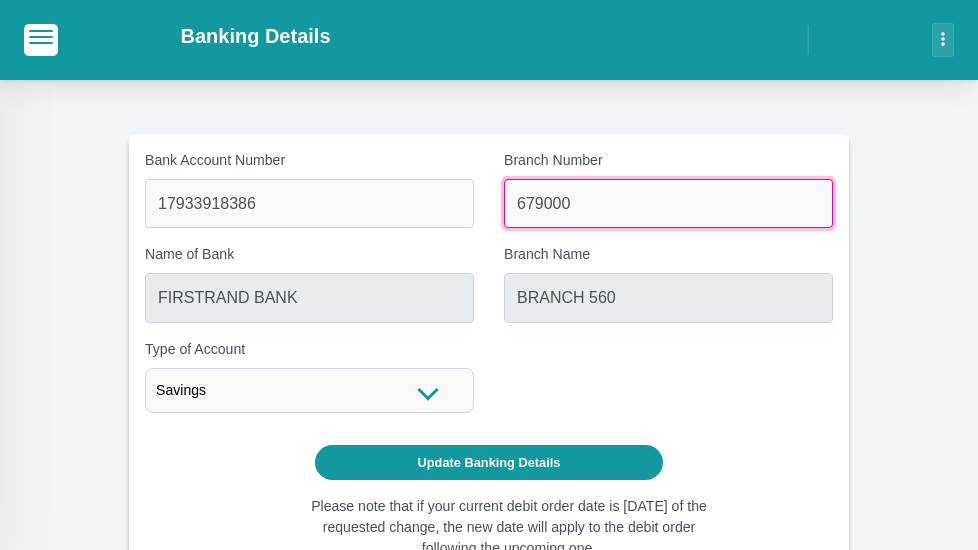 type on "679000" 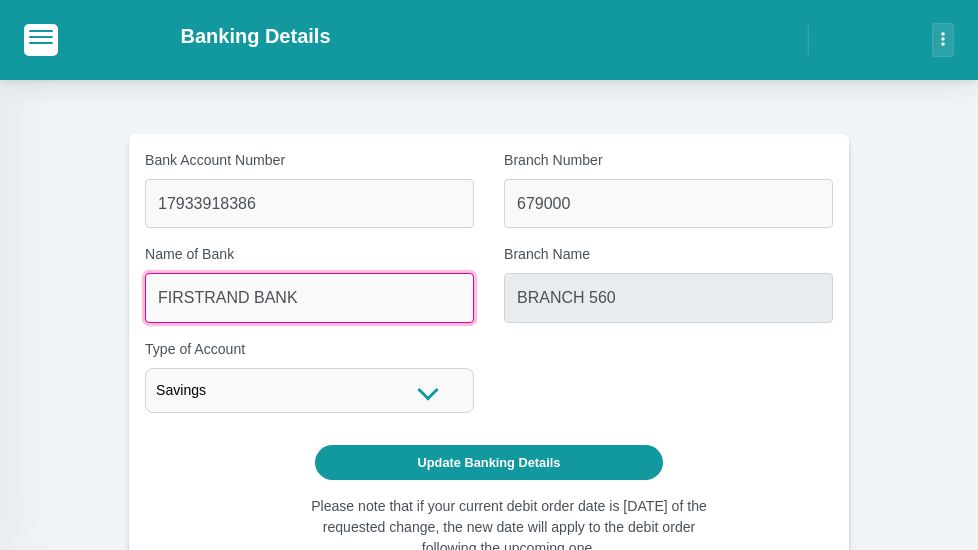 click on "FIRSTRAND BANK" at bounding box center [309, 297] 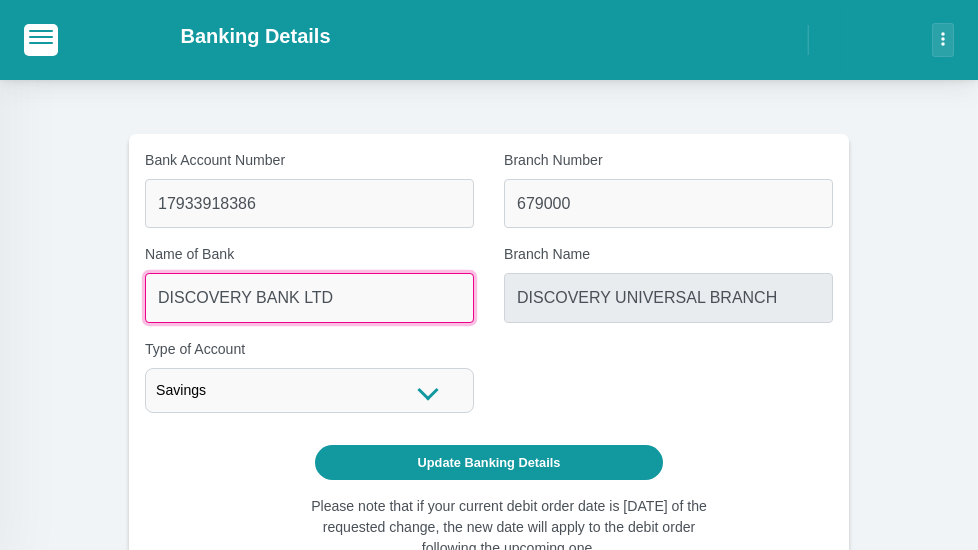 drag, startPoint x: 498, startPoint y: 299, endPoint x: 197, endPoint y: 303, distance: 301.02658 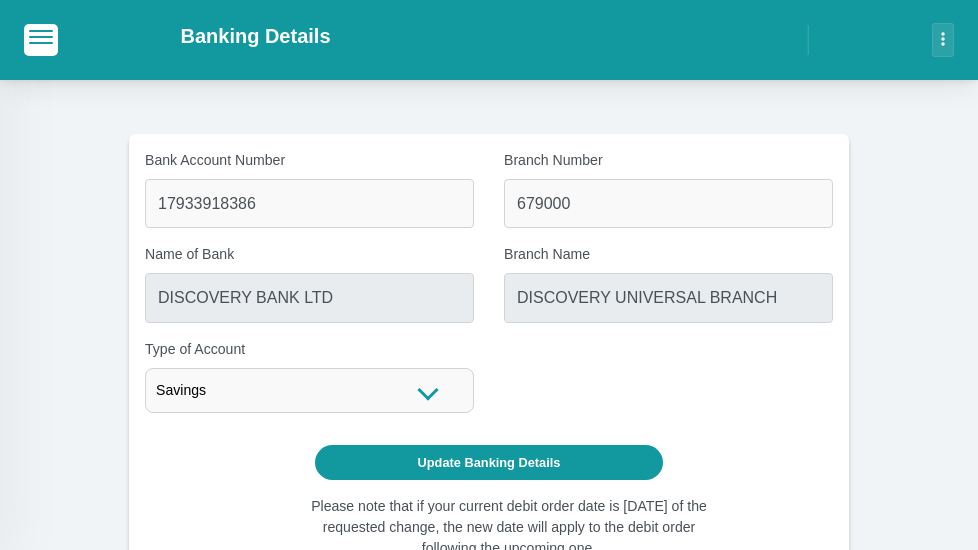 click on "Bank Account Number
17933918386
Branch Number
679000
Name of Bank
DISCOVERY BANK LTD
Branch Name
DISCOVERY UNIVERSAL BRANCH
Savings
Cheque
Savings
Savings" at bounding box center (489, 289) 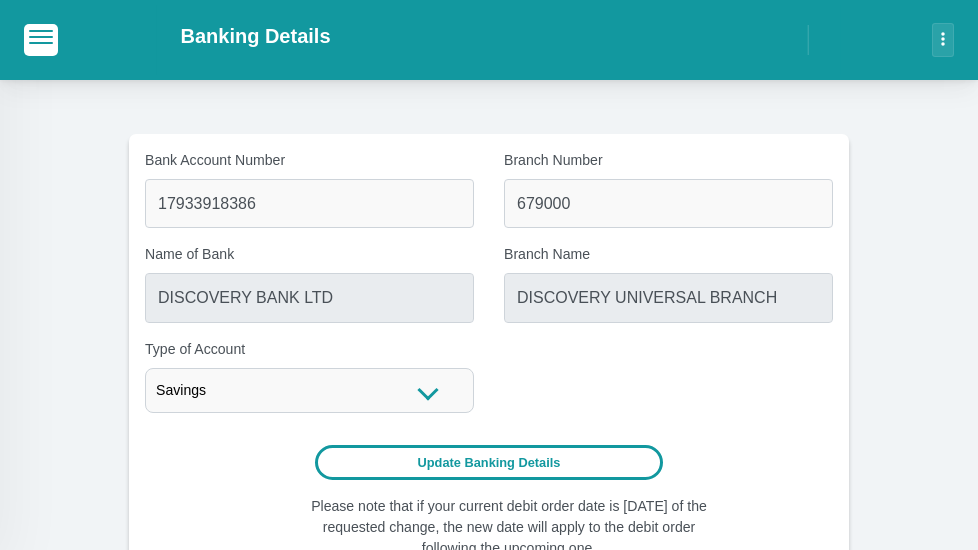 click on "Update Banking Details" at bounding box center [489, 462] 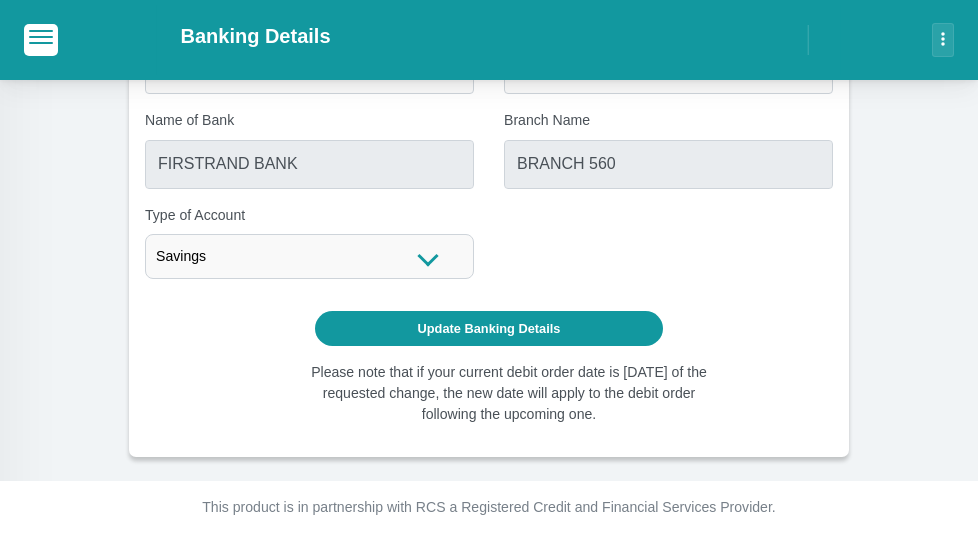 scroll, scrollTop: 100, scrollLeft: 0, axis: vertical 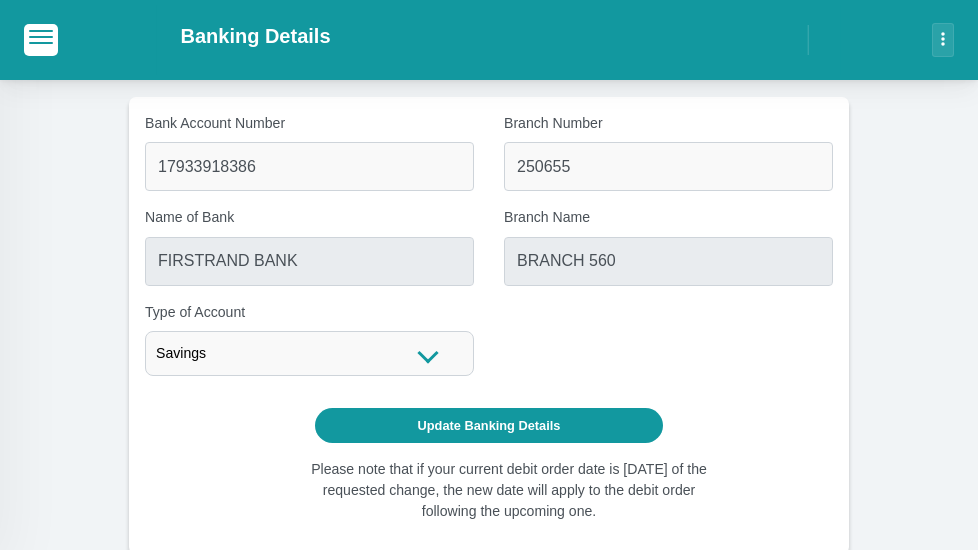 click on "Dashboard" at bounding box center (-140, 144) 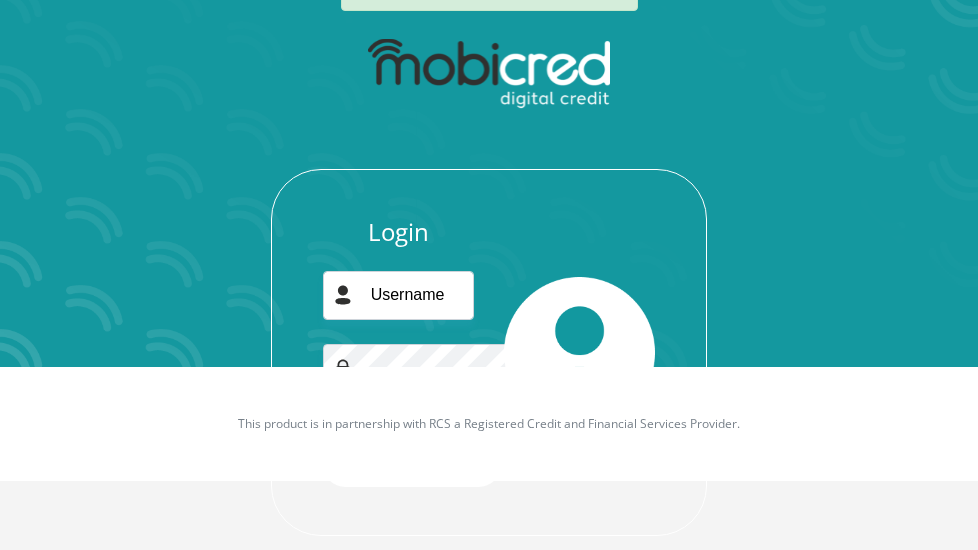 scroll, scrollTop: 197, scrollLeft: 0, axis: vertical 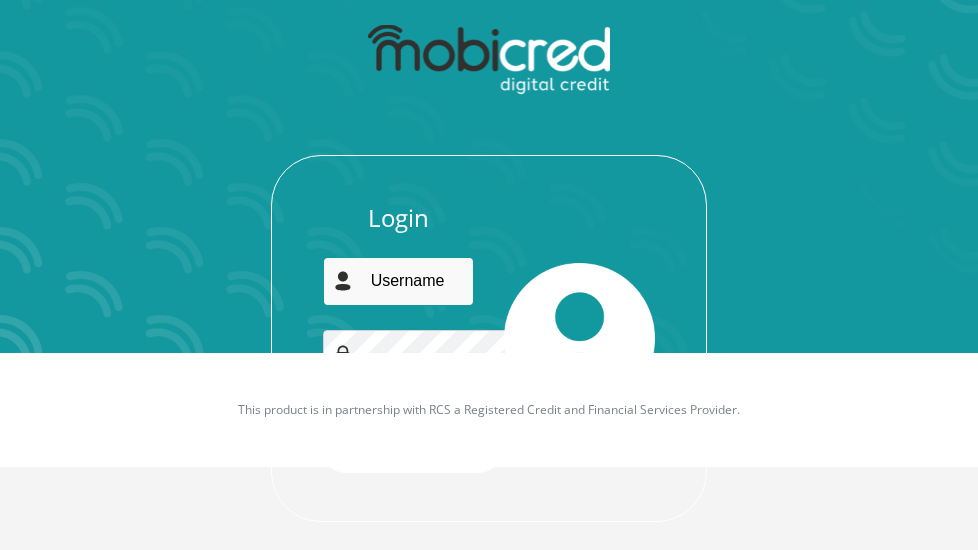 type on "[PERSON_NAME][EMAIL_ADDRESS][DOMAIN_NAME]" 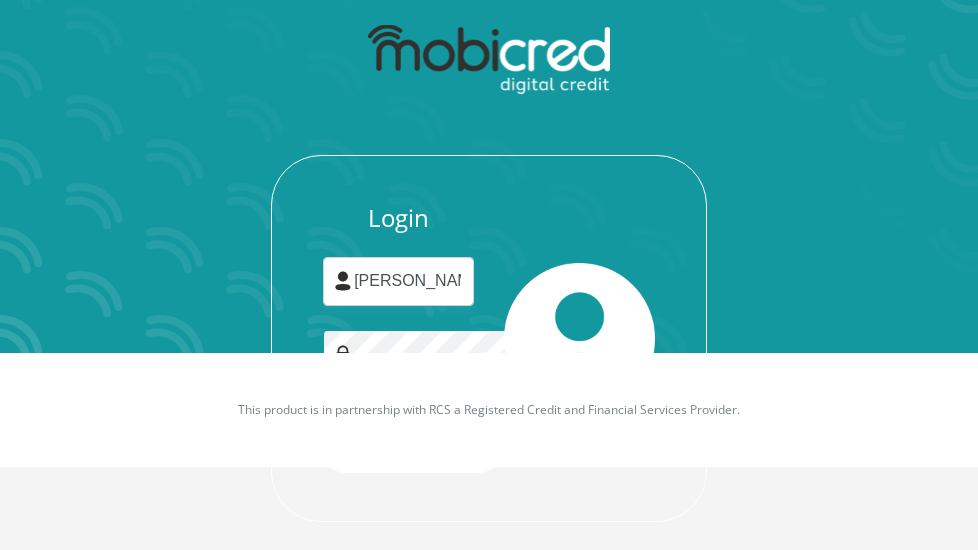 click on "Login" at bounding box center [412, 450] 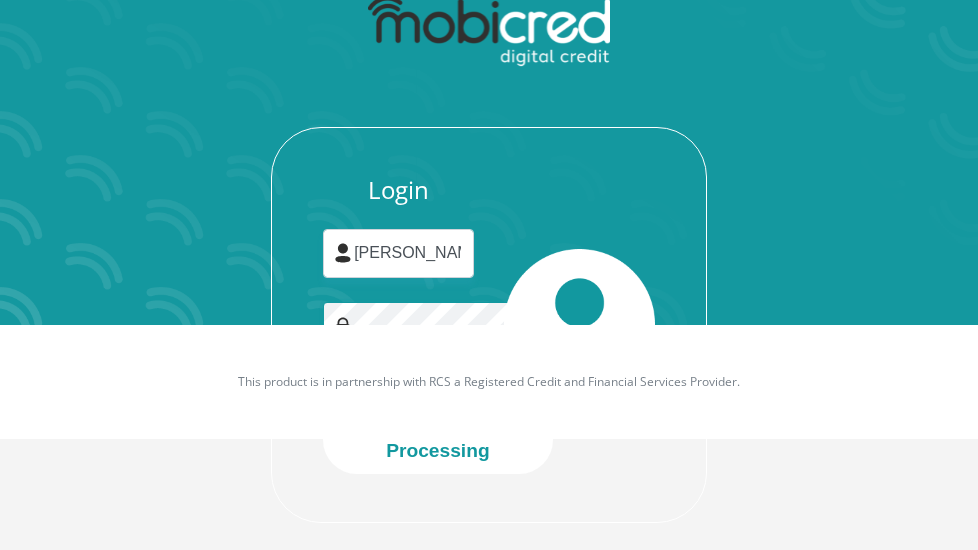 scroll, scrollTop: 226, scrollLeft: 0, axis: vertical 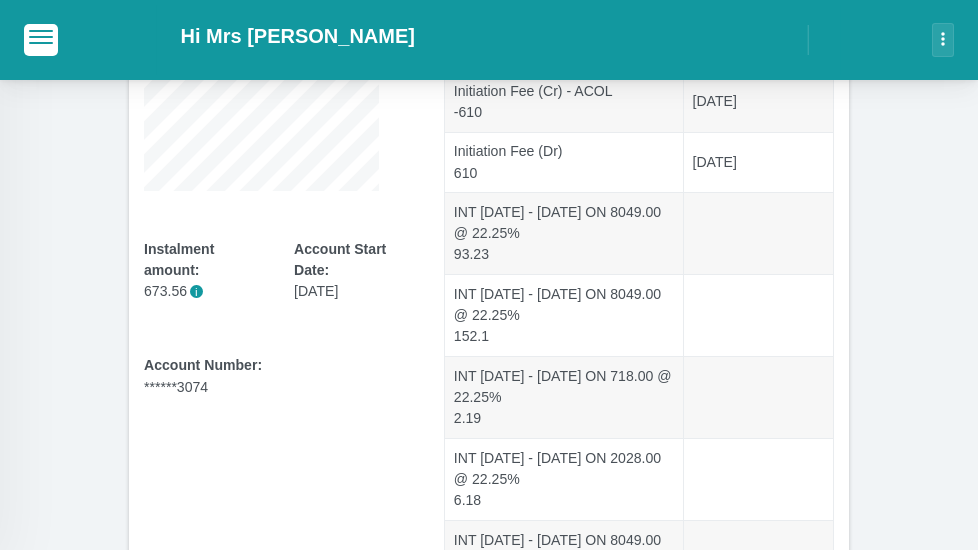 click at bounding box center [-41, 184] 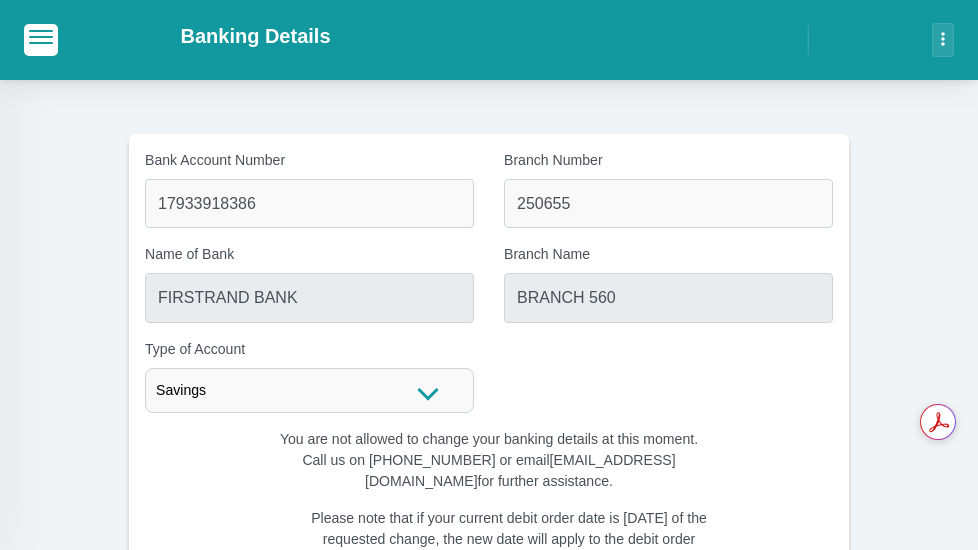 scroll, scrollTop: 0, scrollLeft: 0, axis: both 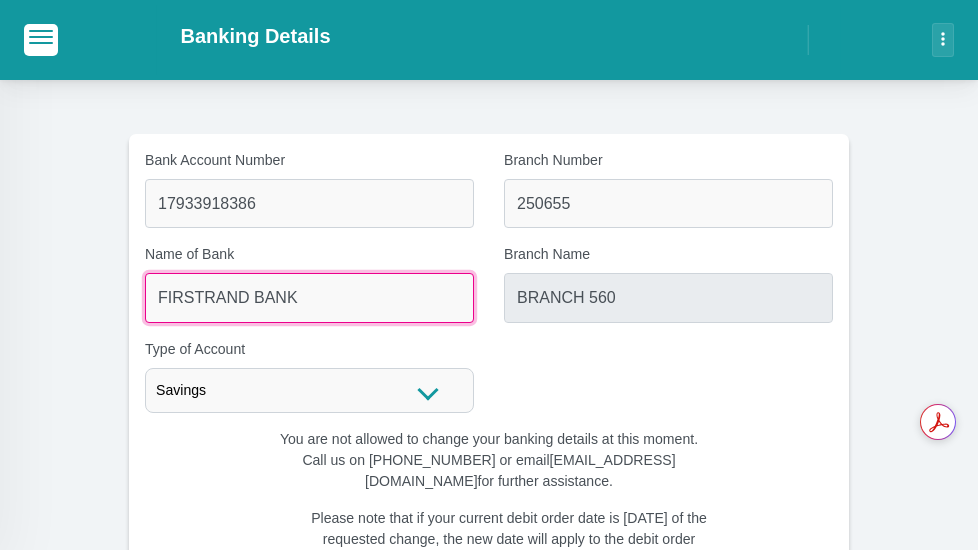 click on "FIRSTRAND BANK" at bounding box center [309, 297] 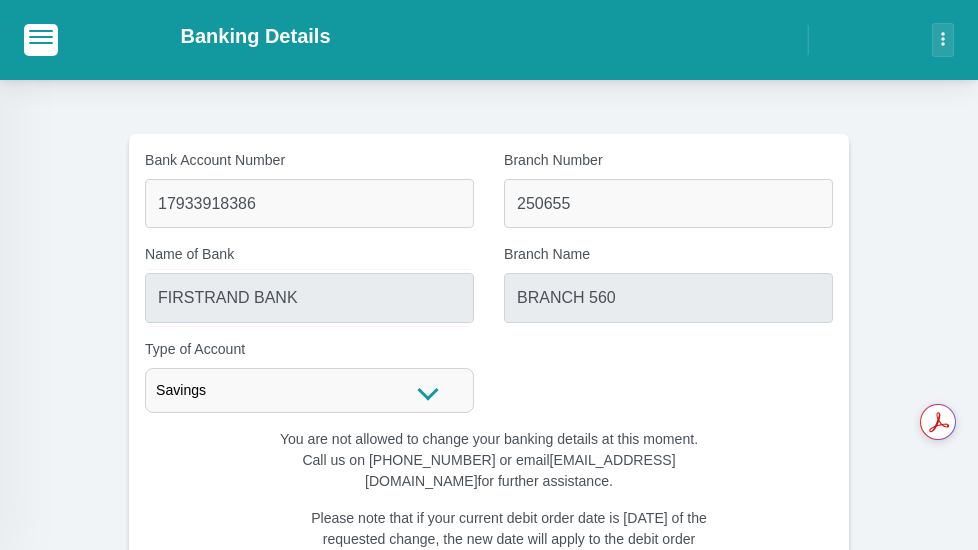 click on "Savings" at bounding box center [309, 390] 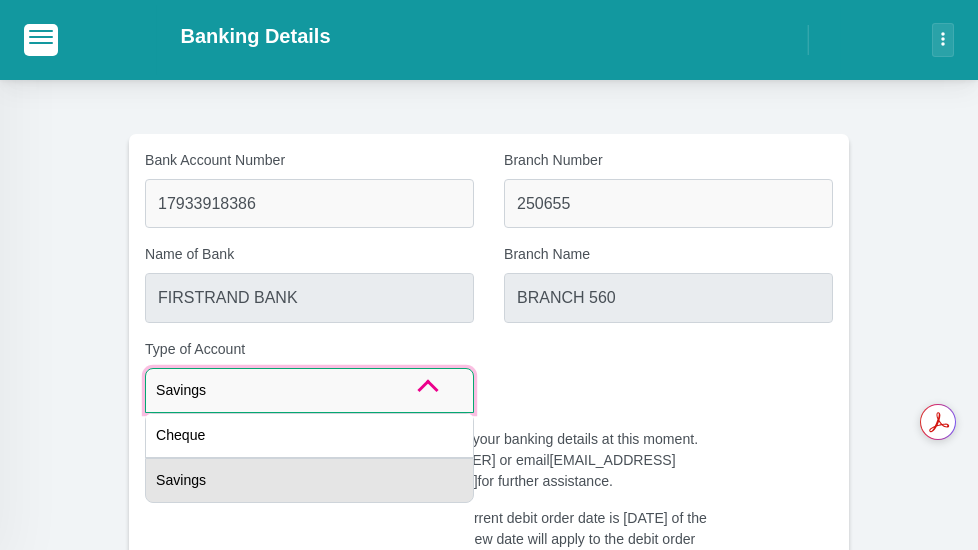 click on "Savings" at bounding box center [309, 480] 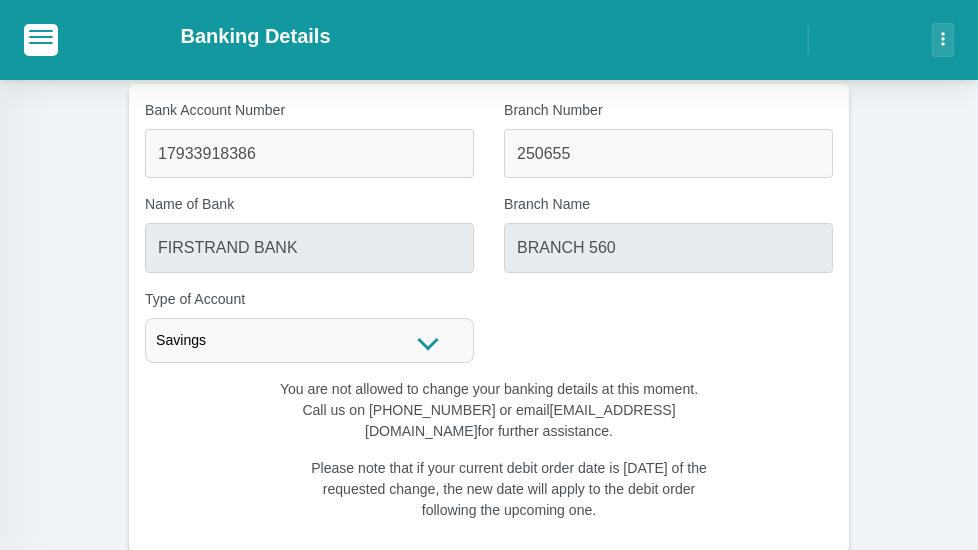 scroll, scrollTop: 100, scrollLeft: 0, axis: vertical 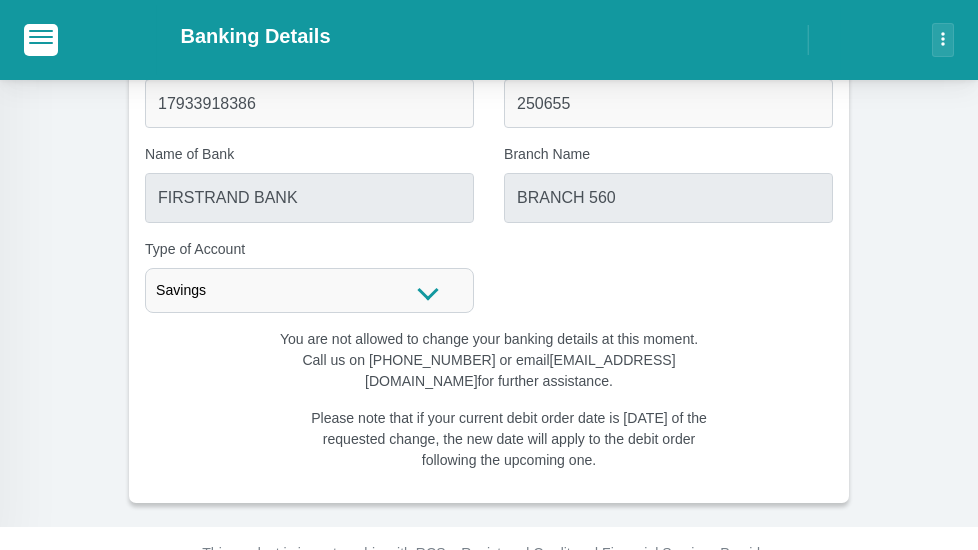 click on "Dashboard" at bounding box center [-140, 144] 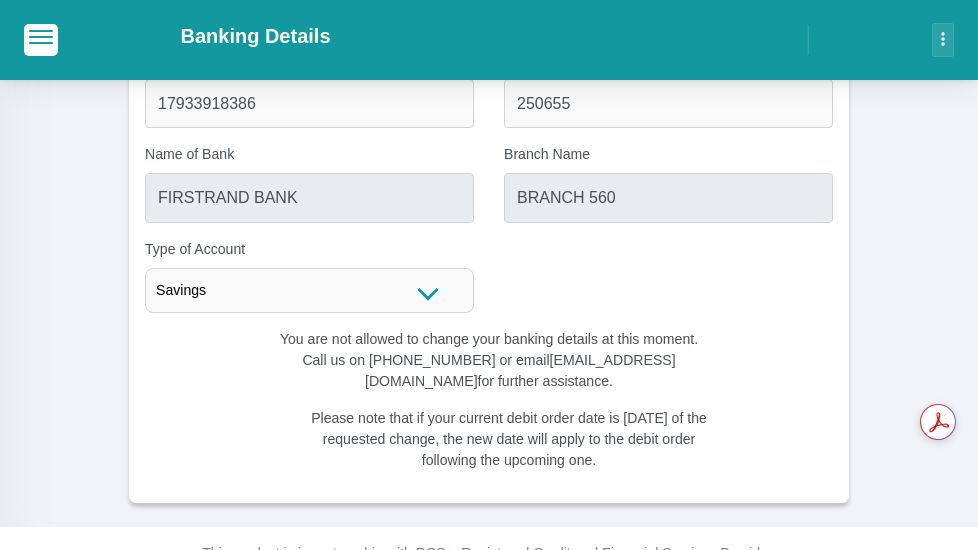 click on "log out
Logout" at bounding box center (-140, 391) 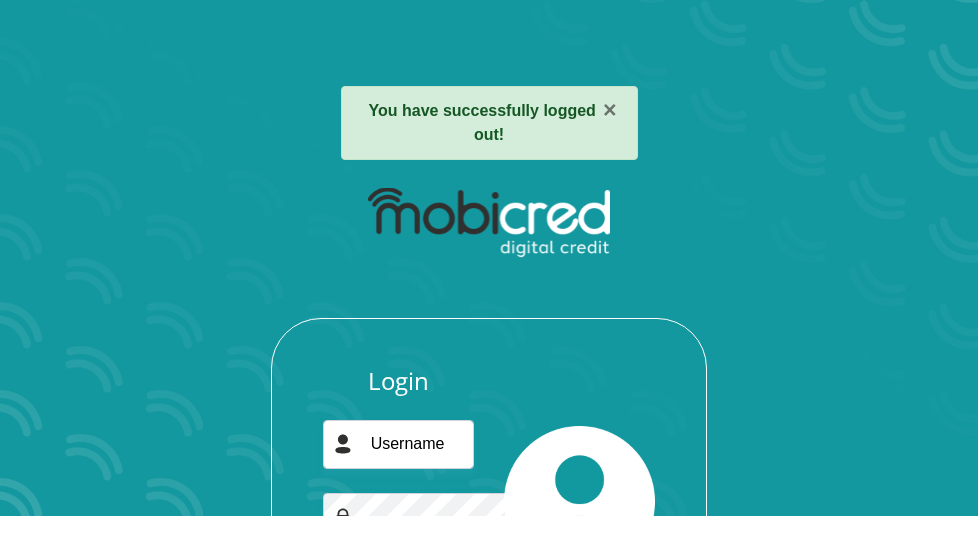 scroll, scrollTop: 0, scrollLeft: 0, axis: both 